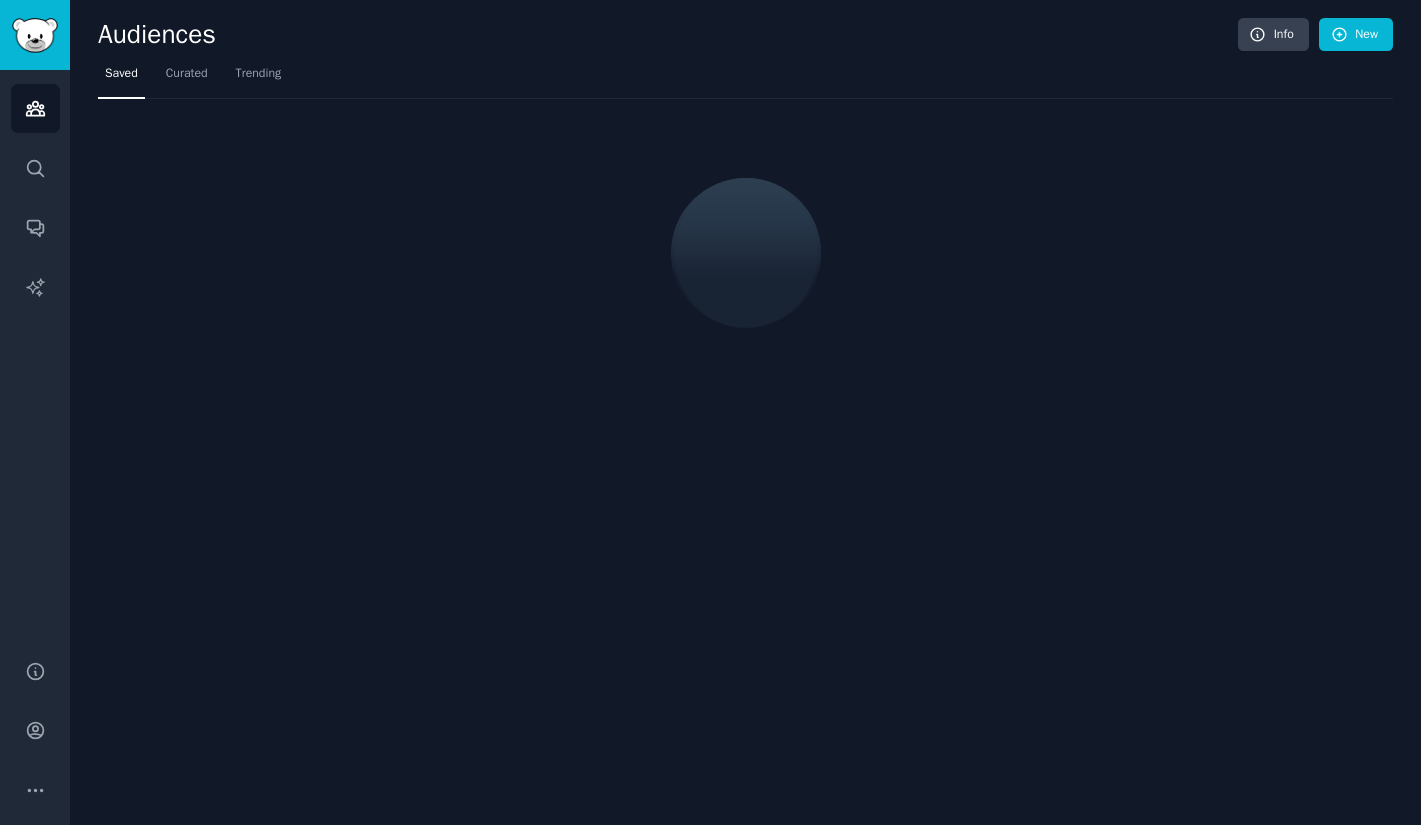 scroll, scrollTop: 0, scrollLeft: 0, axis: both 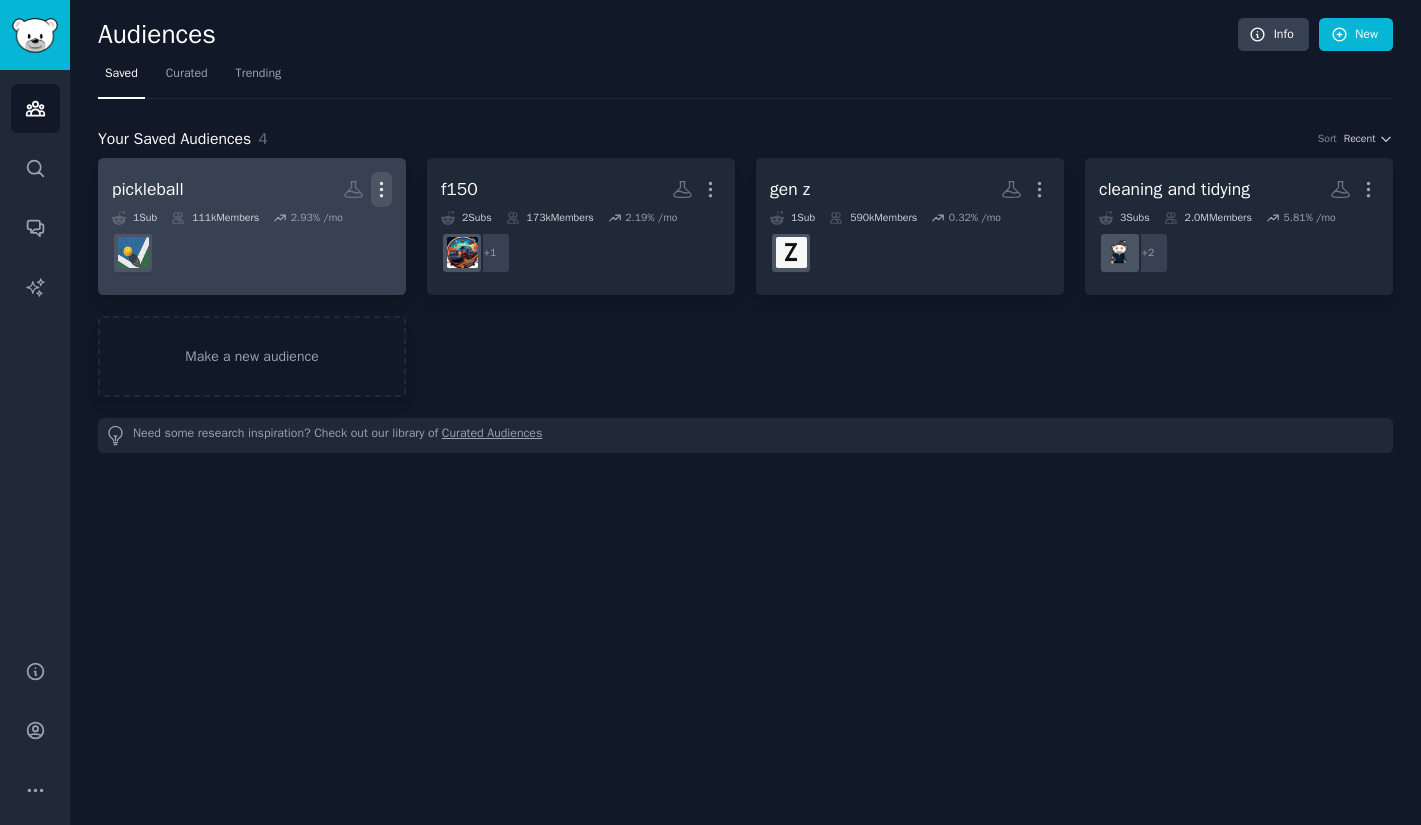 click 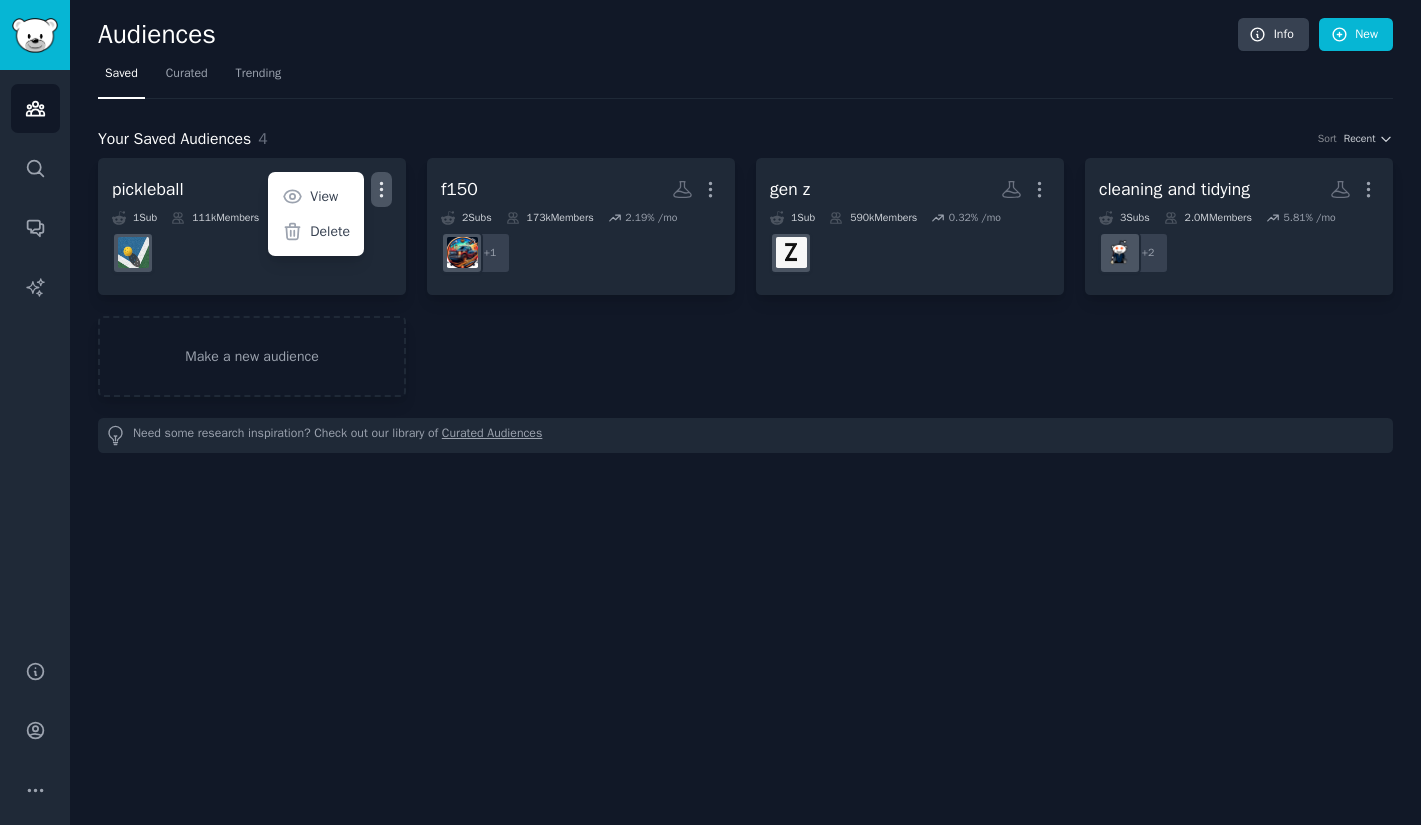 click on "pickleball Custom Audience More View Delete 1 Sub 111k Members 2.93 % /mo f150 More 2 Sub s 173k Members 2.19 % /mo r/FordTrucks + 1 gen z Custom Audience More 1 Sub 590k Members 0.32 % /mo cleaning and tidying More 3 Sub s 2.0M Members 5.81 % /mo + 2 Make a new audience" at bounding box center (745, 277) 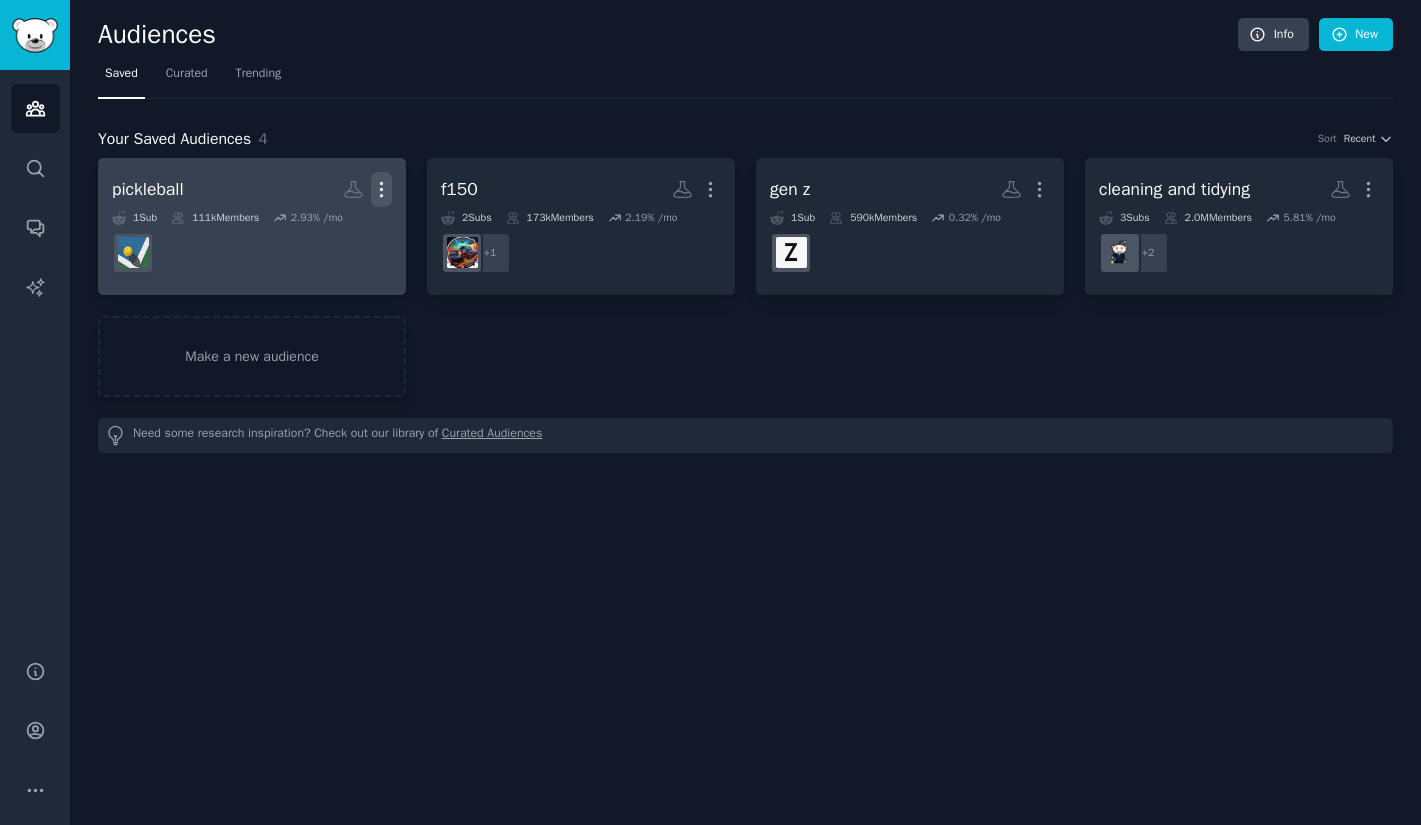 click 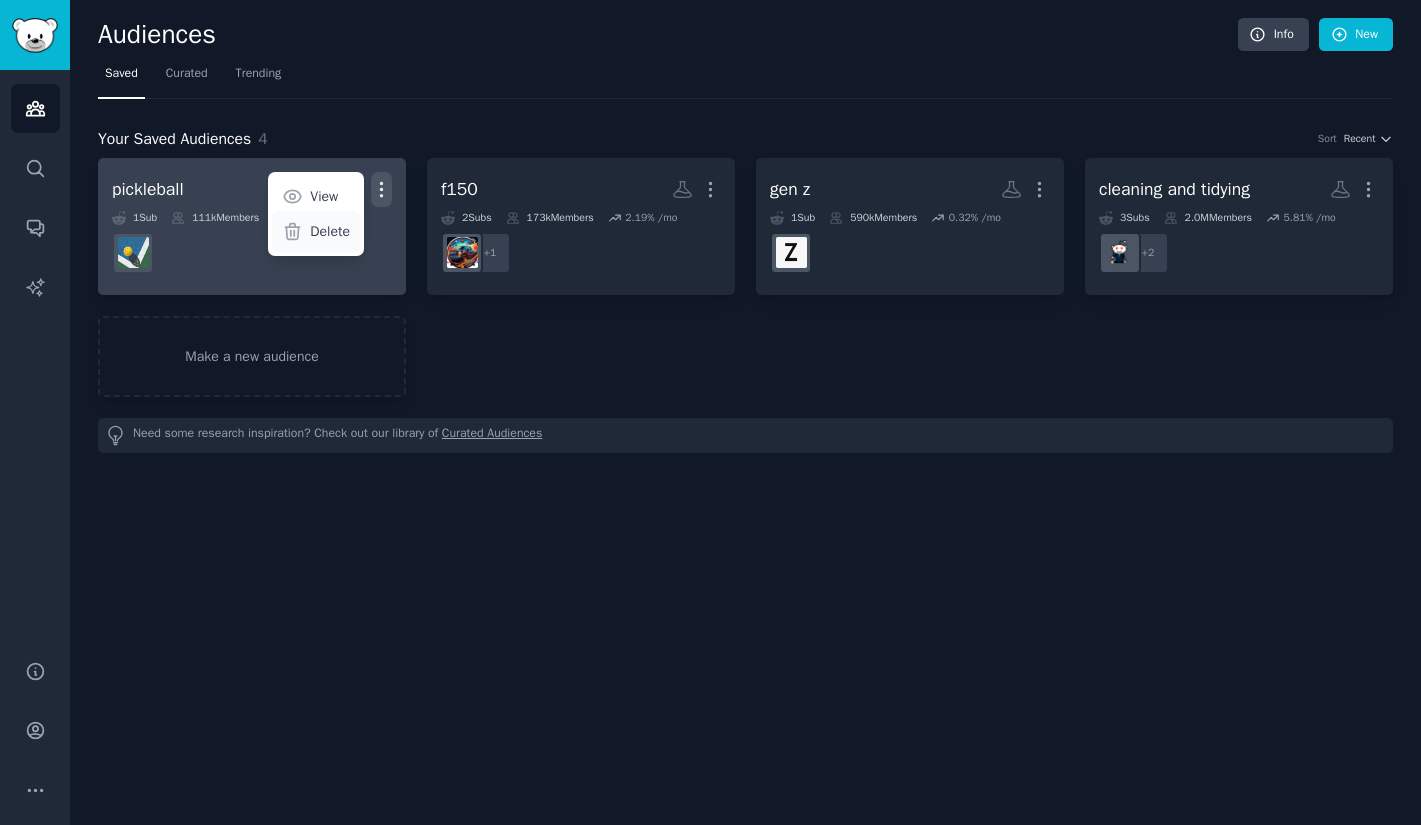 click on "Delete" at bounding box center (330, 231) 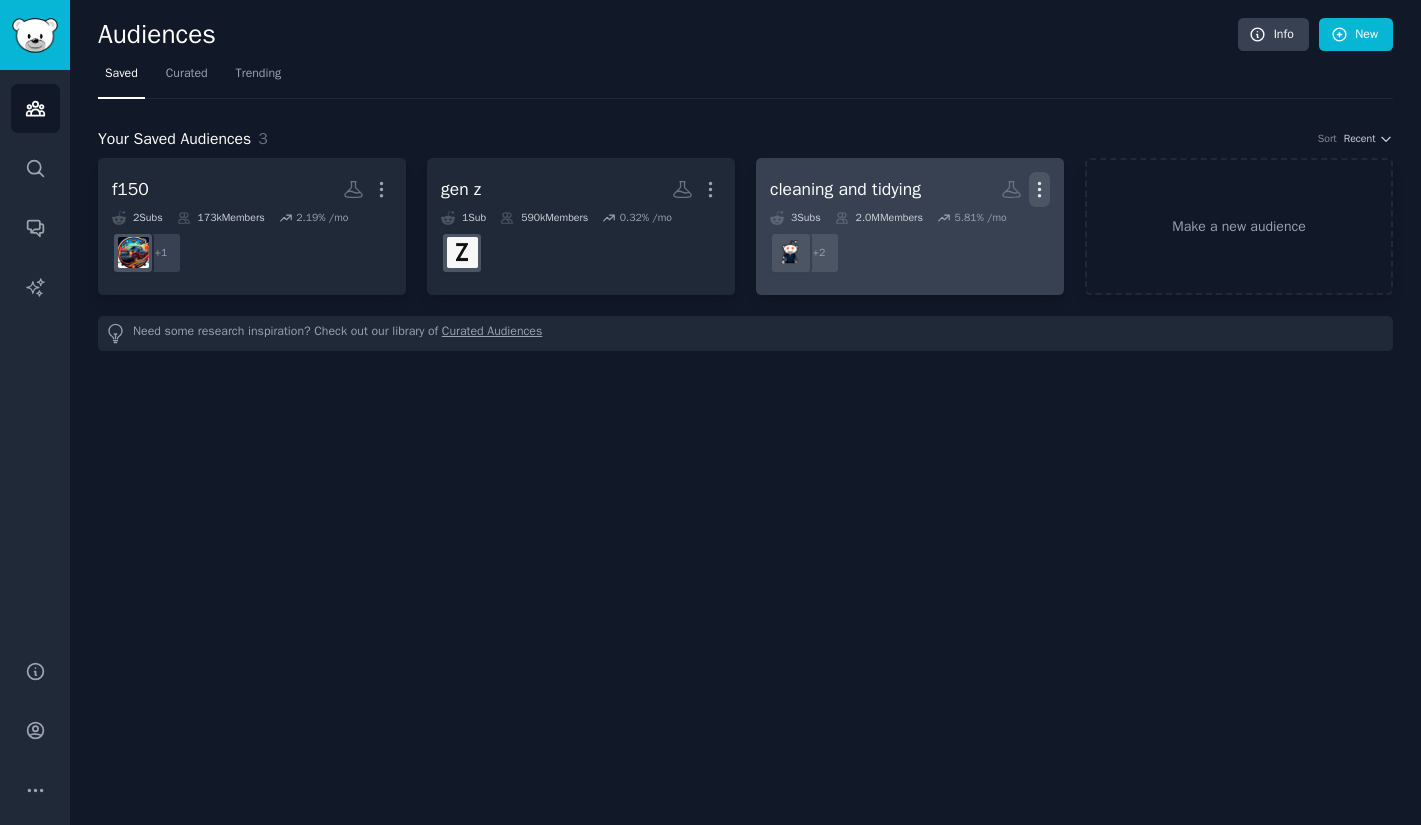 click 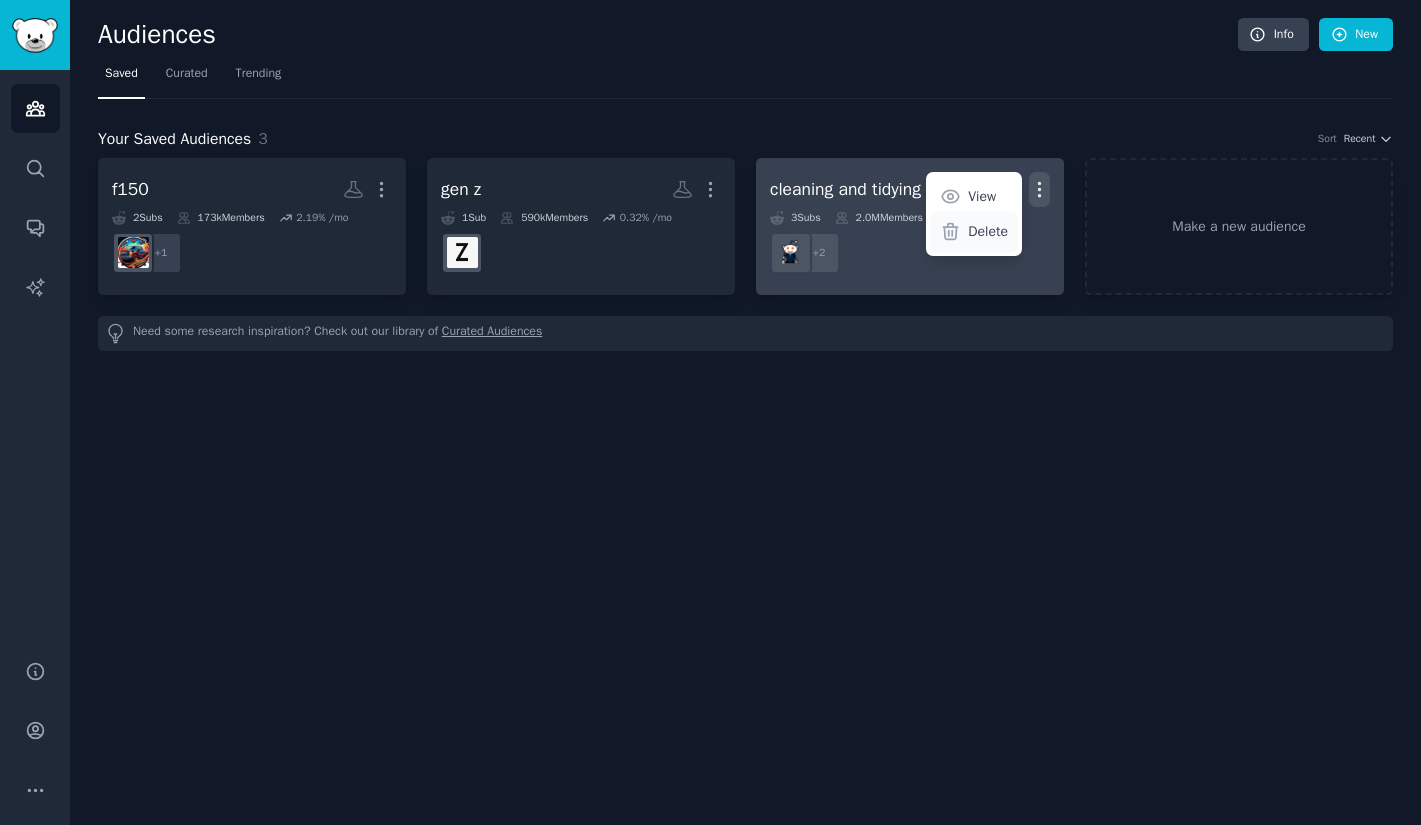 click on "Delete" at bounding box center (988, 231) 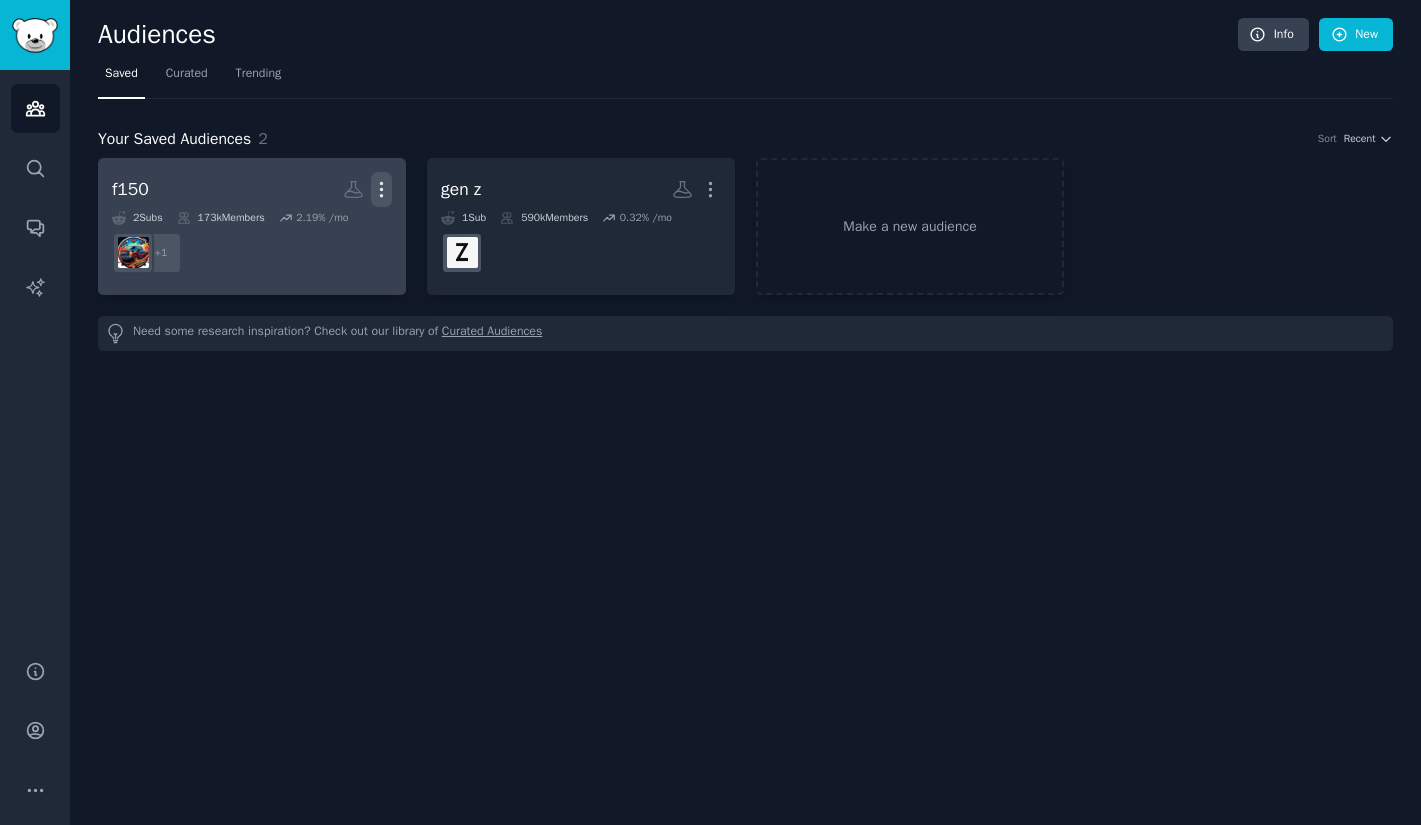 click 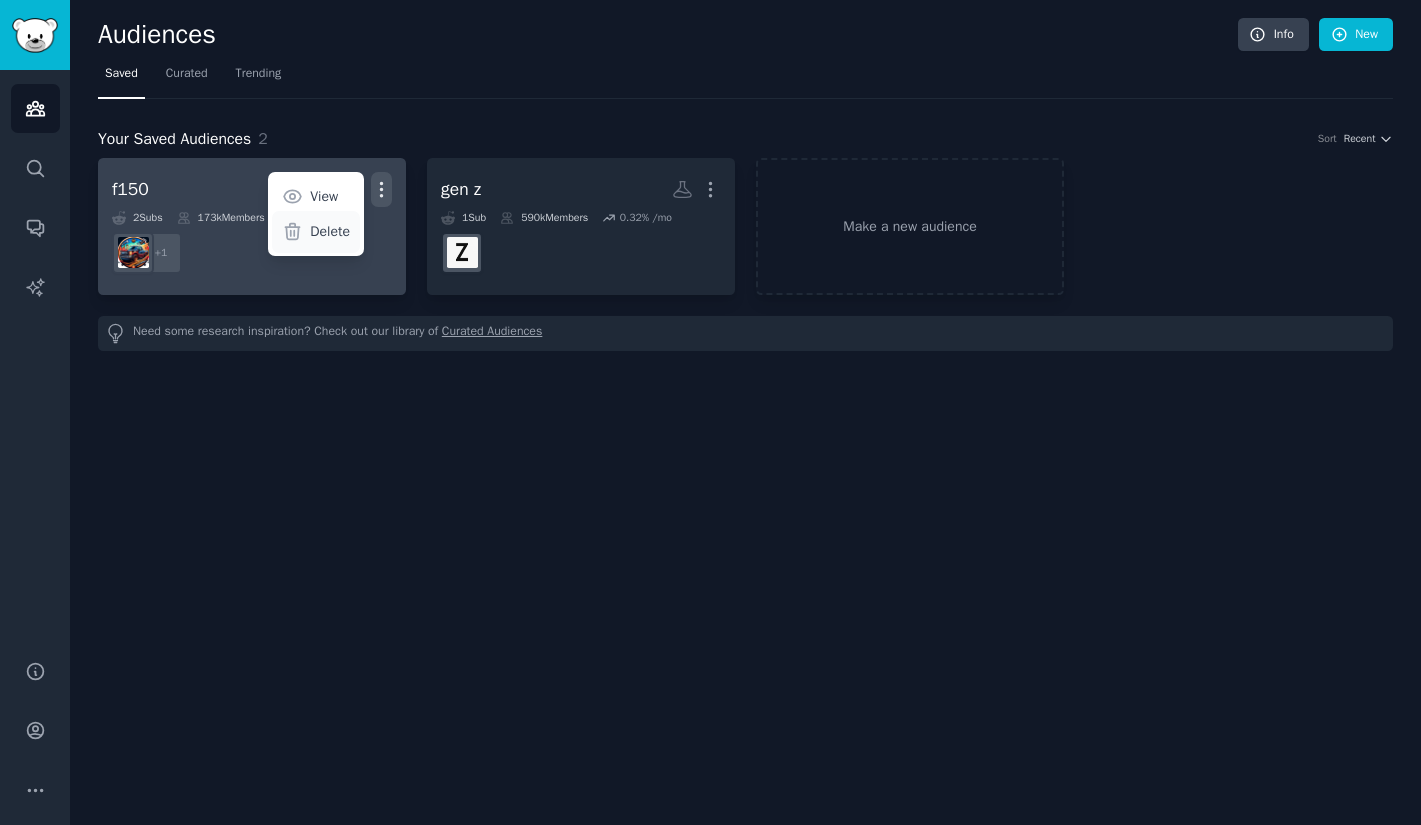 click on "Delete" at bounding box center (330, 231) 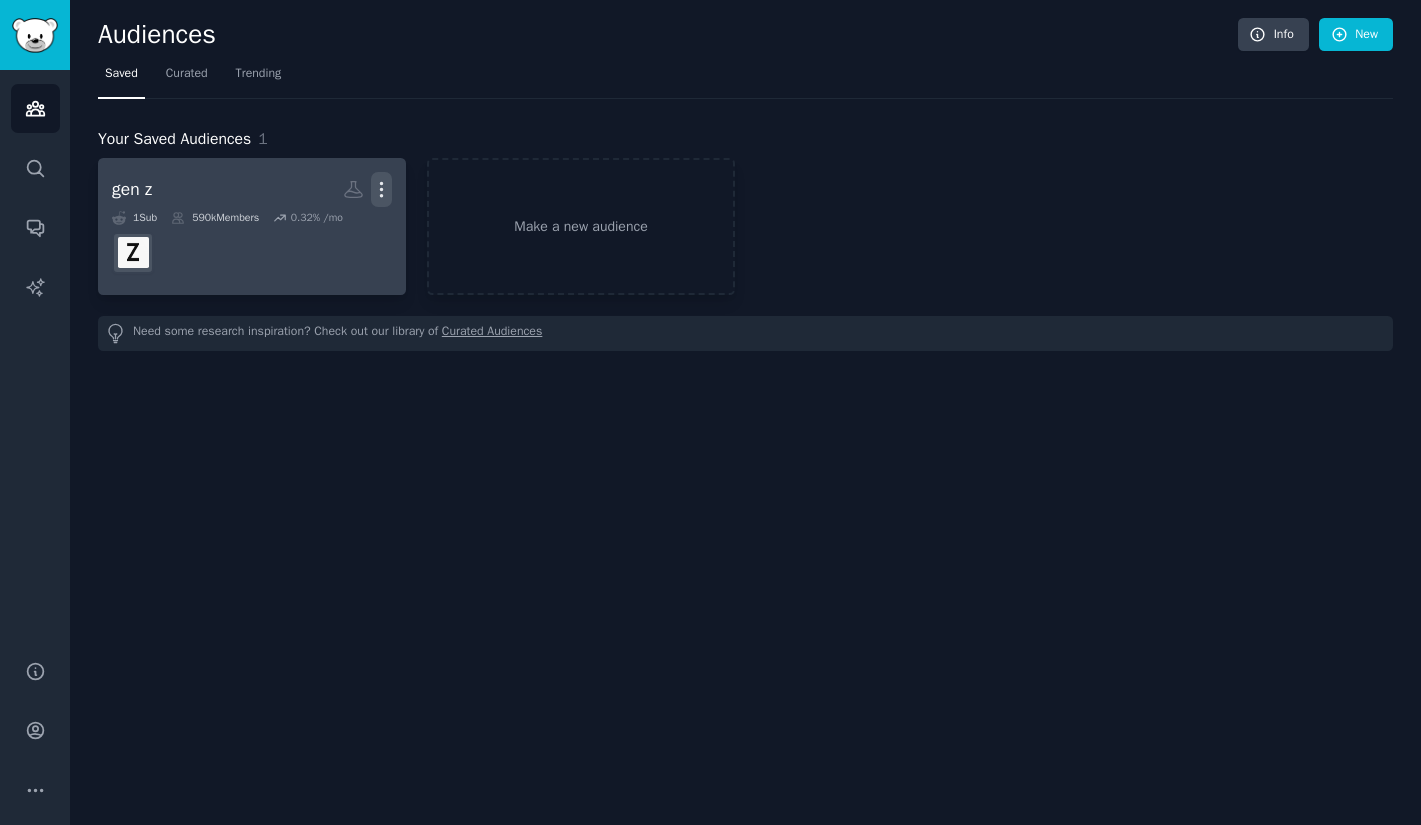 click 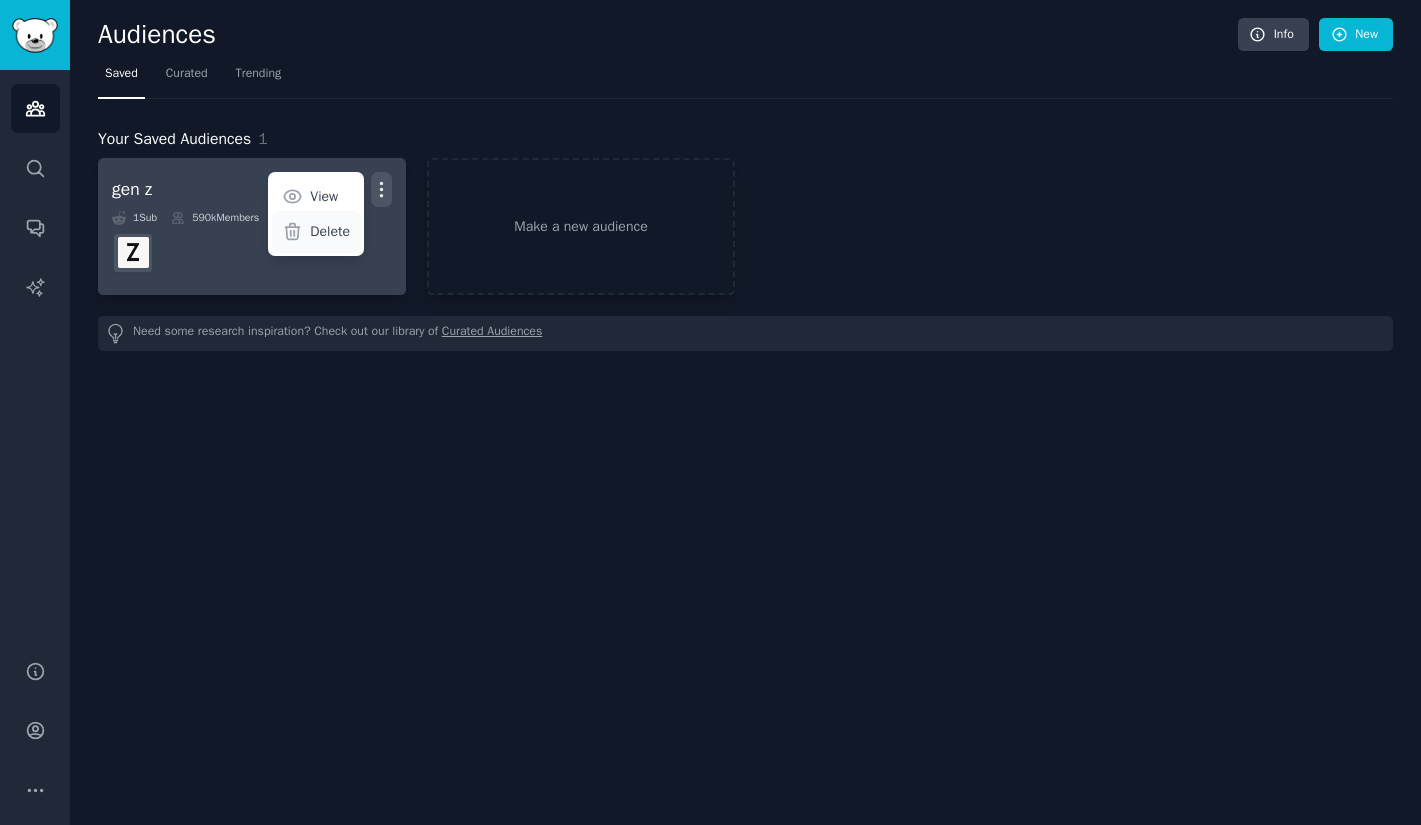 click on "Delete" at bounding box center [330, 231] 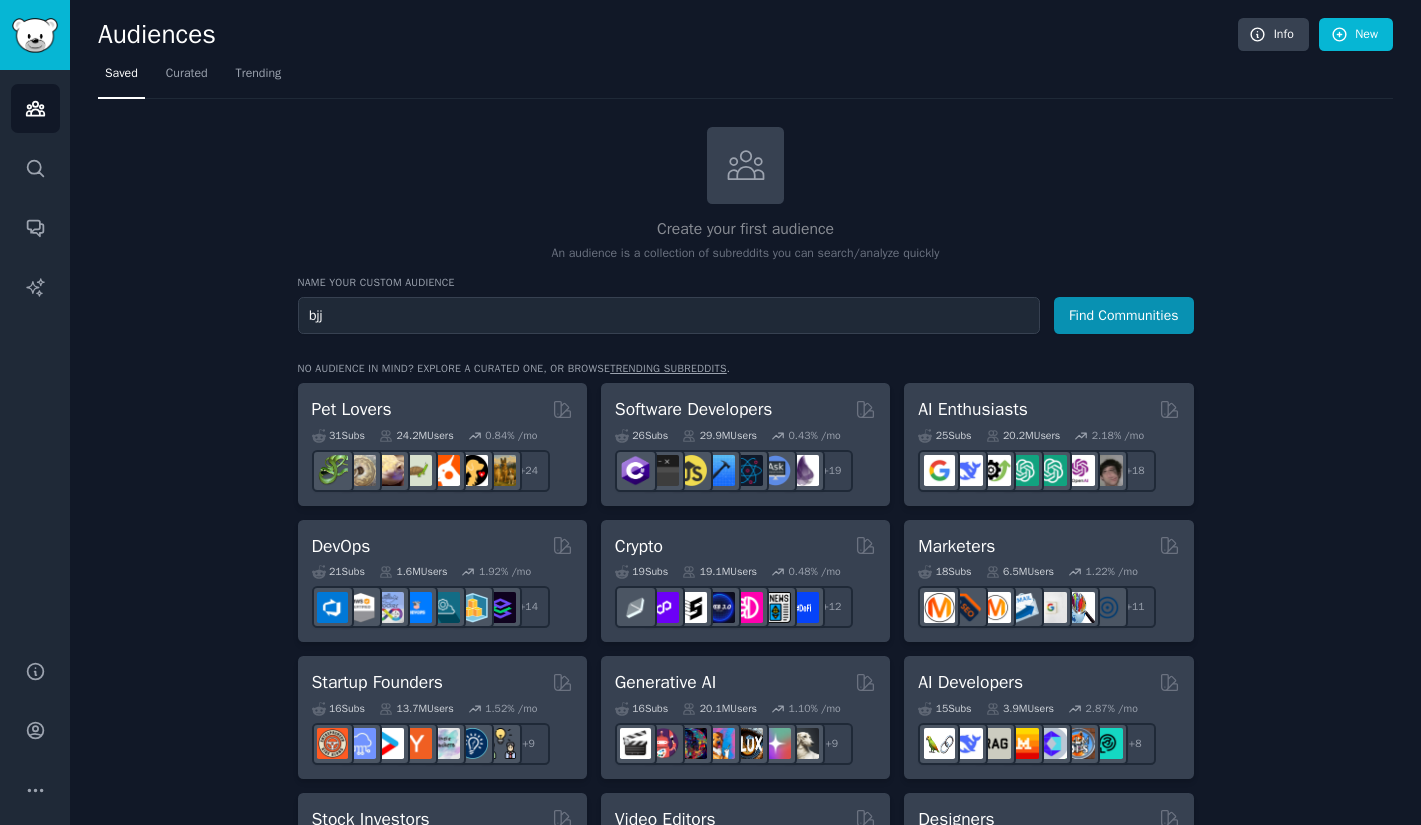 type on "bjj" 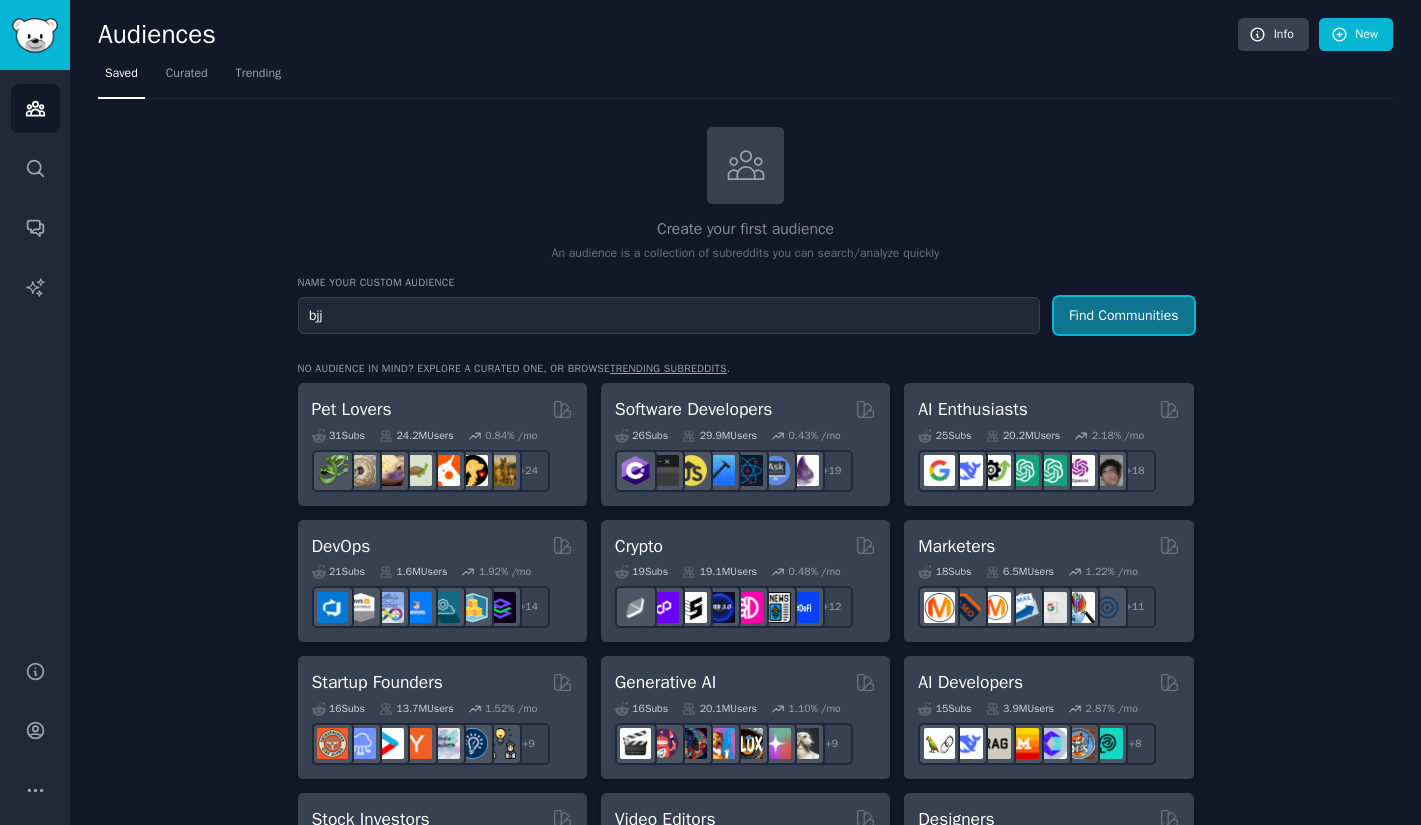click on "Find Communities" at bounding box center (1124, 315) 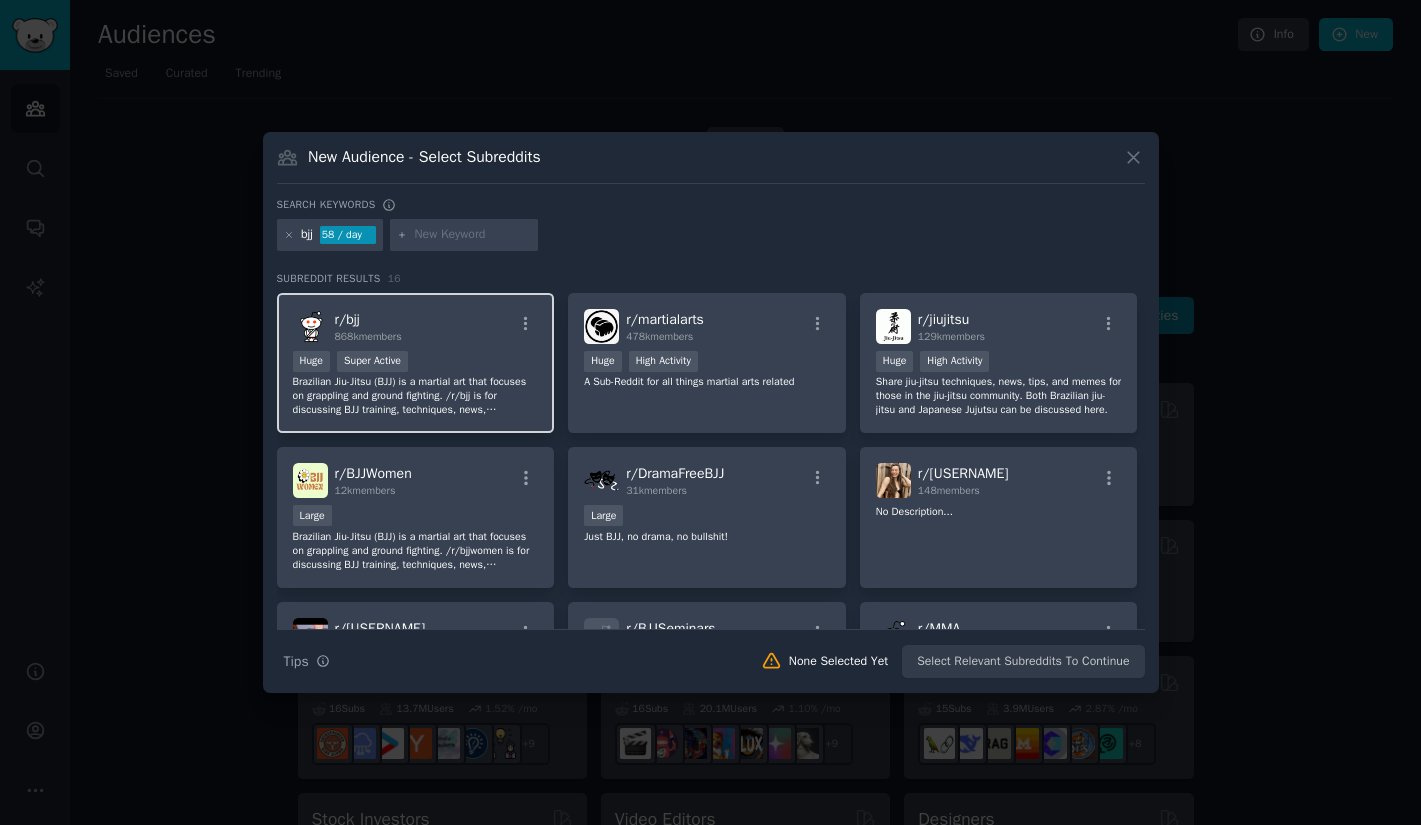 click on "r/ bjj 868k members" at bounding box center (416, 326) 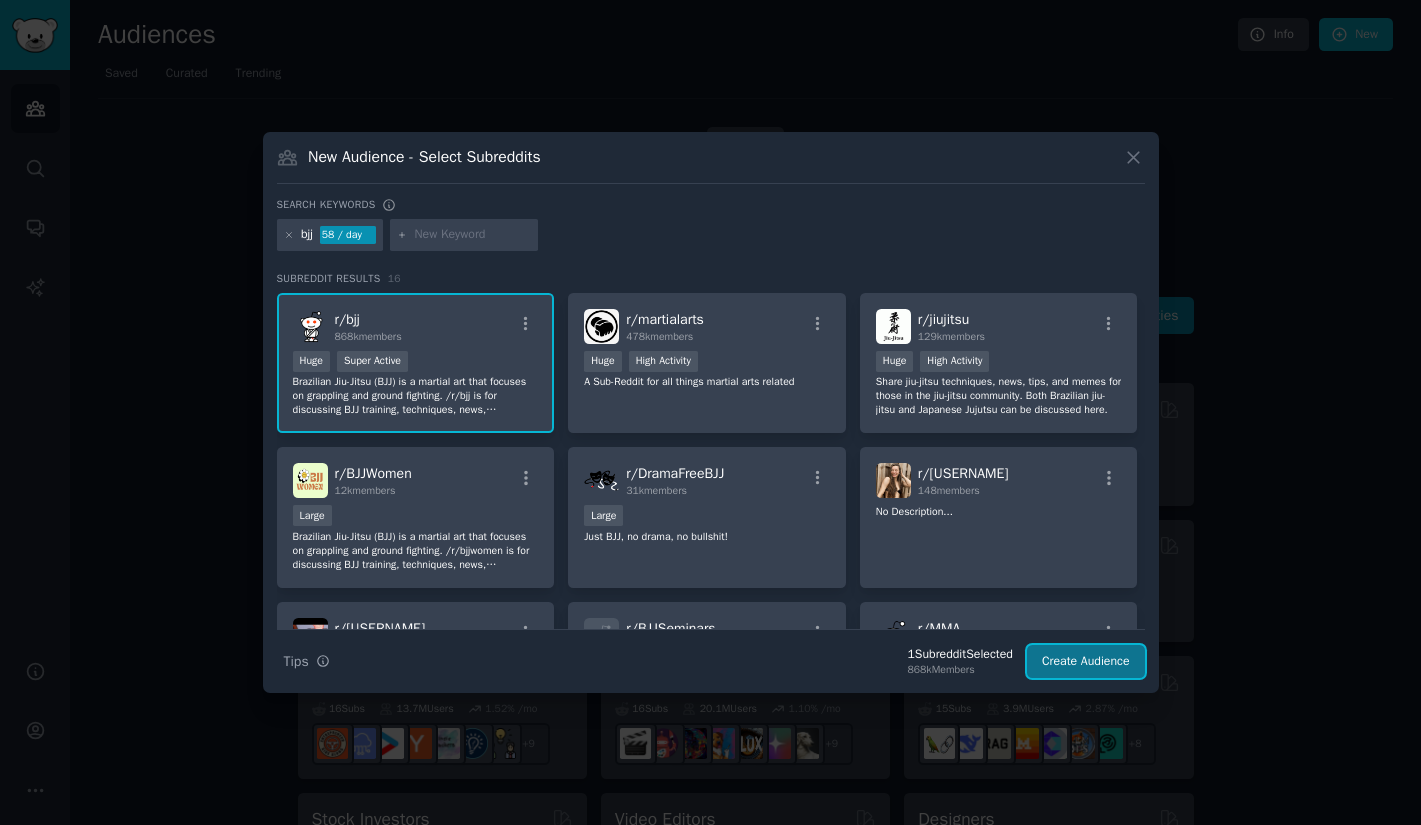 click on "Create Audience" at bounding box center [1086, 662] 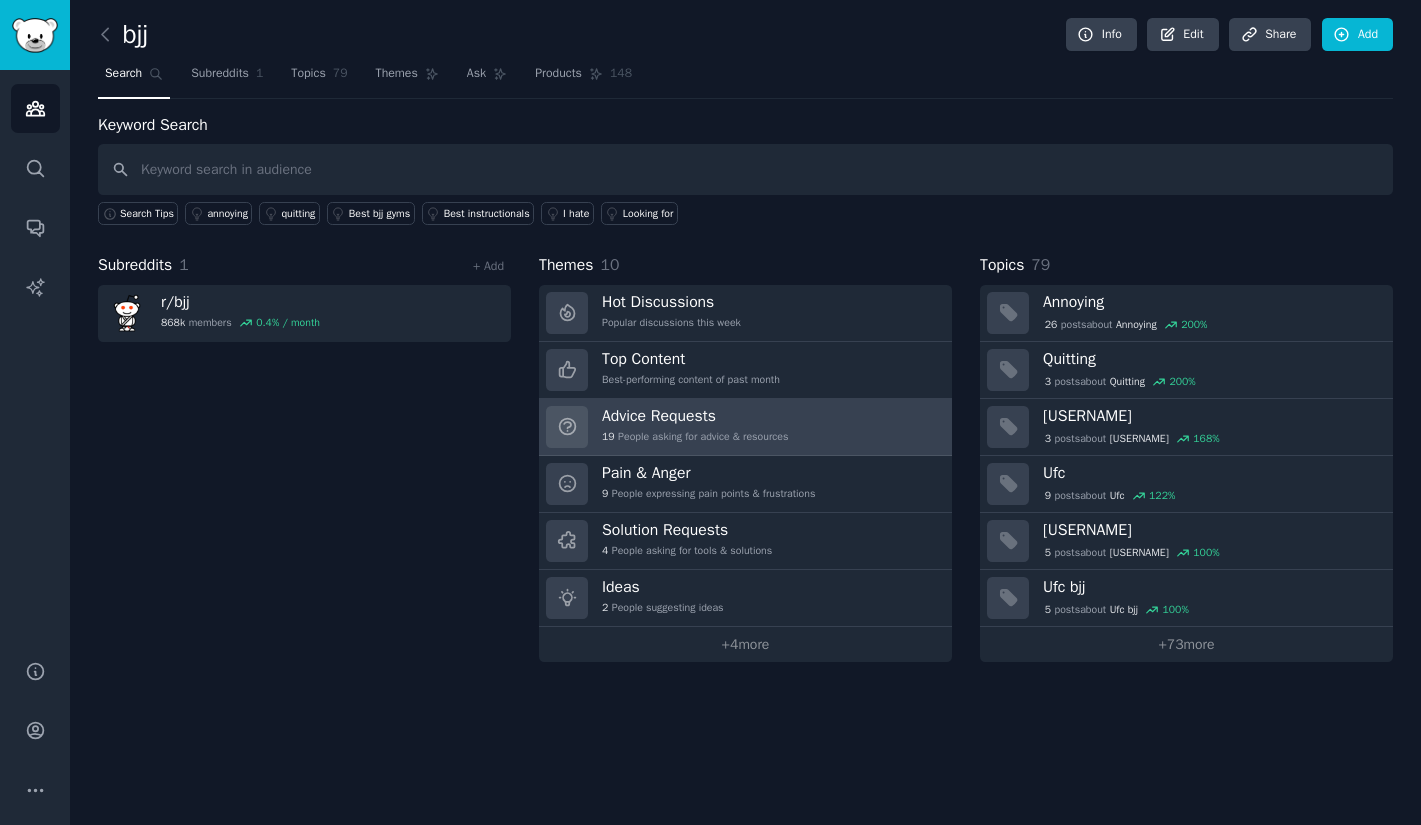 click on "Advice Requests 19 People asking for advice & resources" at bounding box center [745, 427] 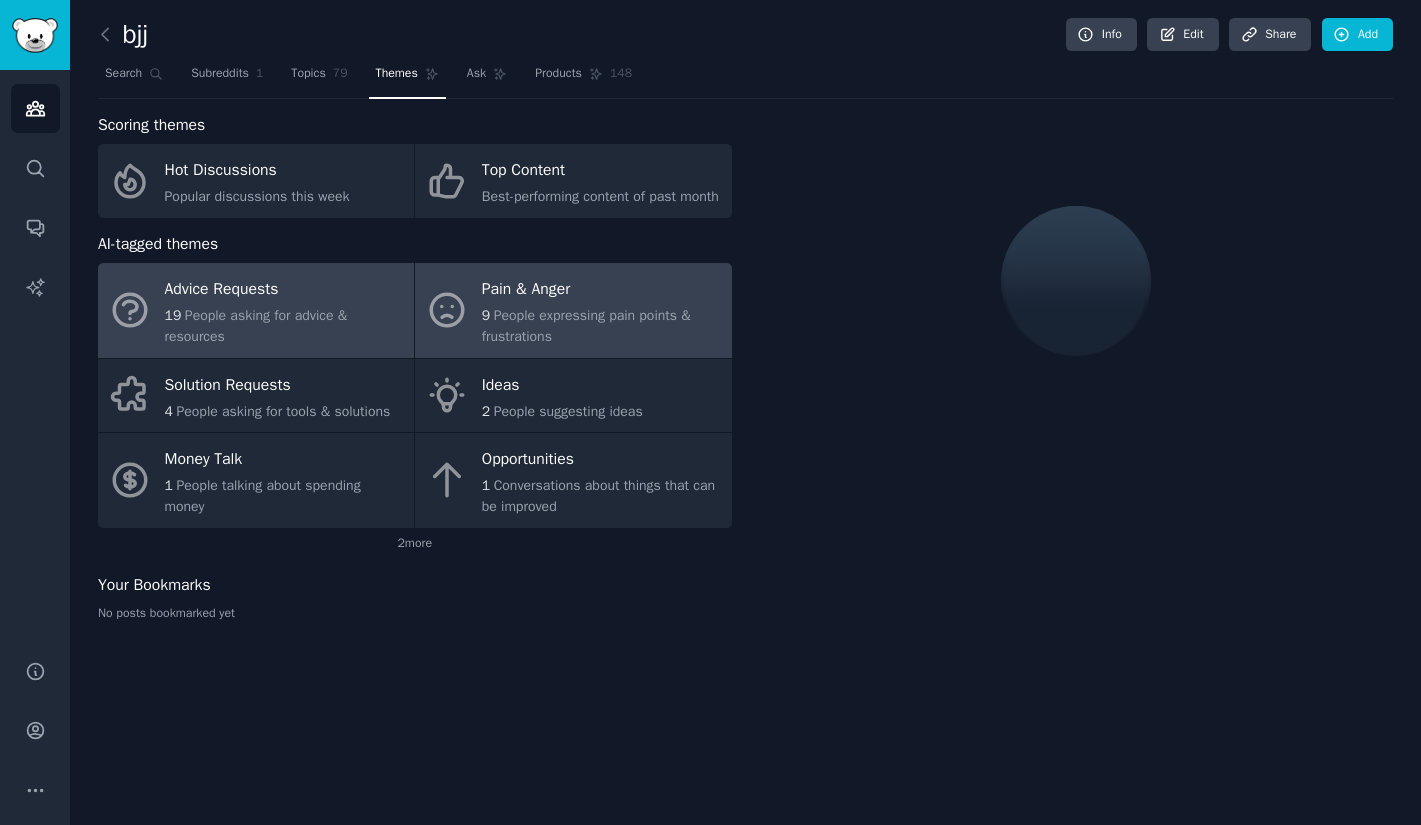 click on "9 People expressing pain points & frustrations" at bounding box center [601, 326] 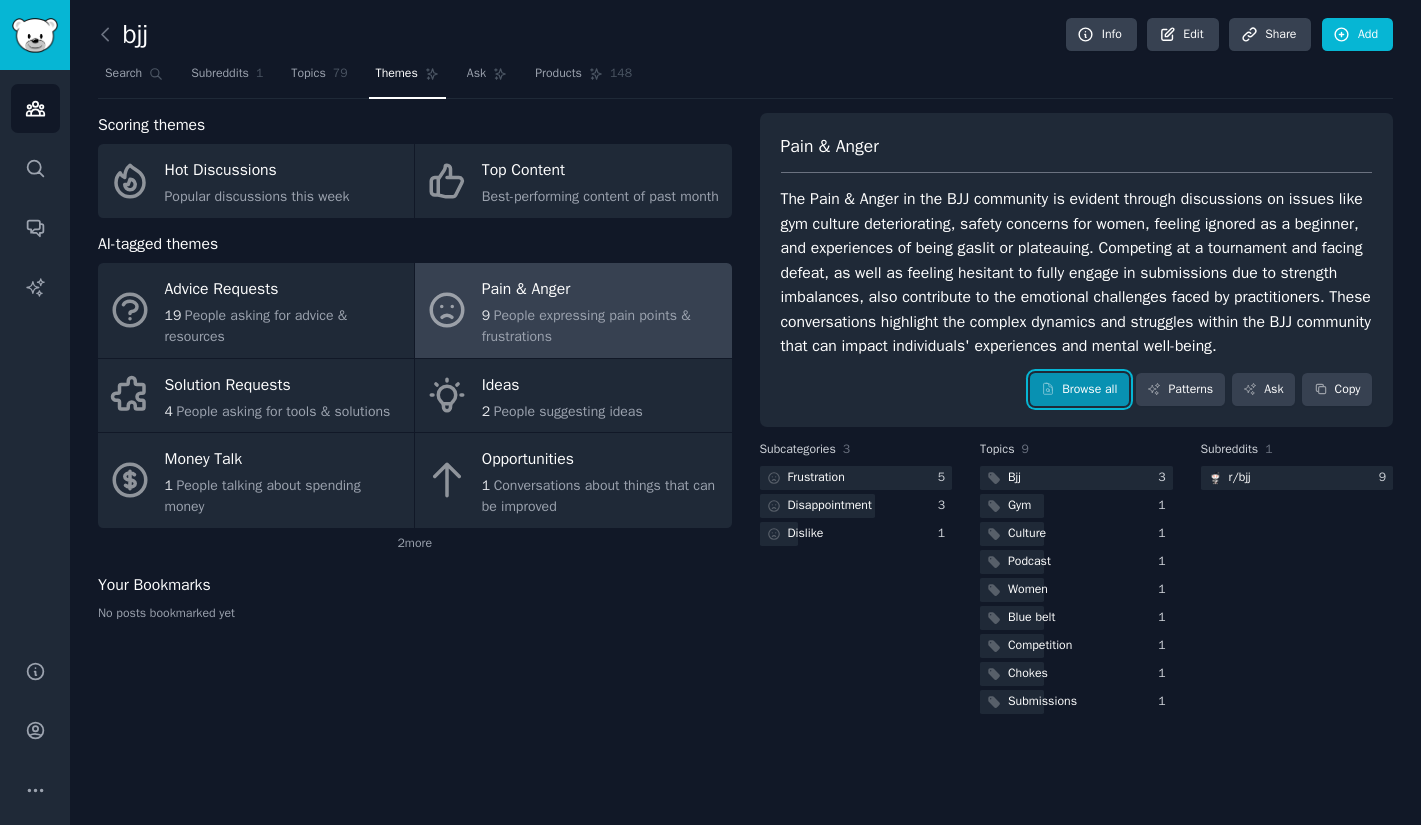 click on "Browse all" at bounding box center [1079, 390] 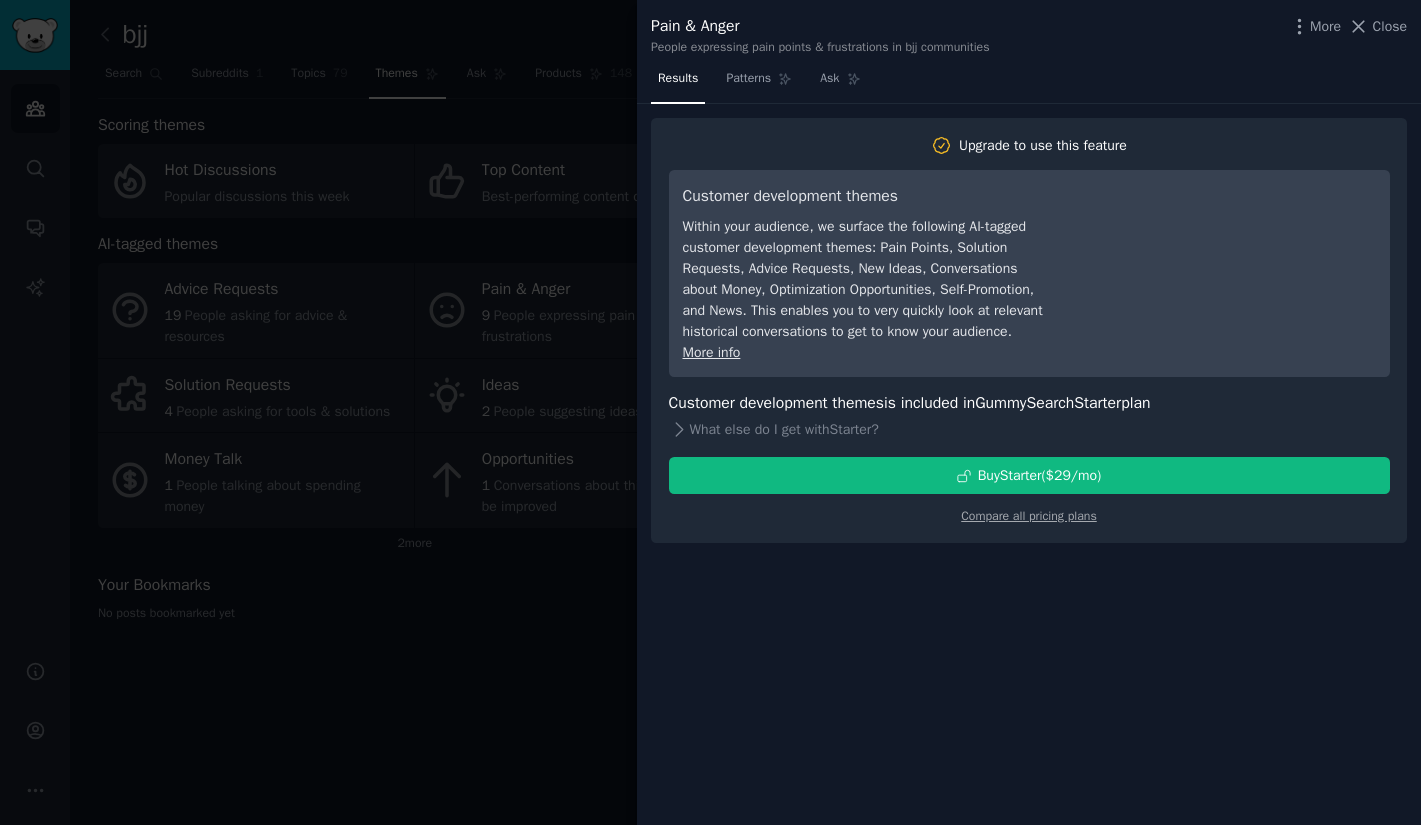 click at bounding box center (710, 412) 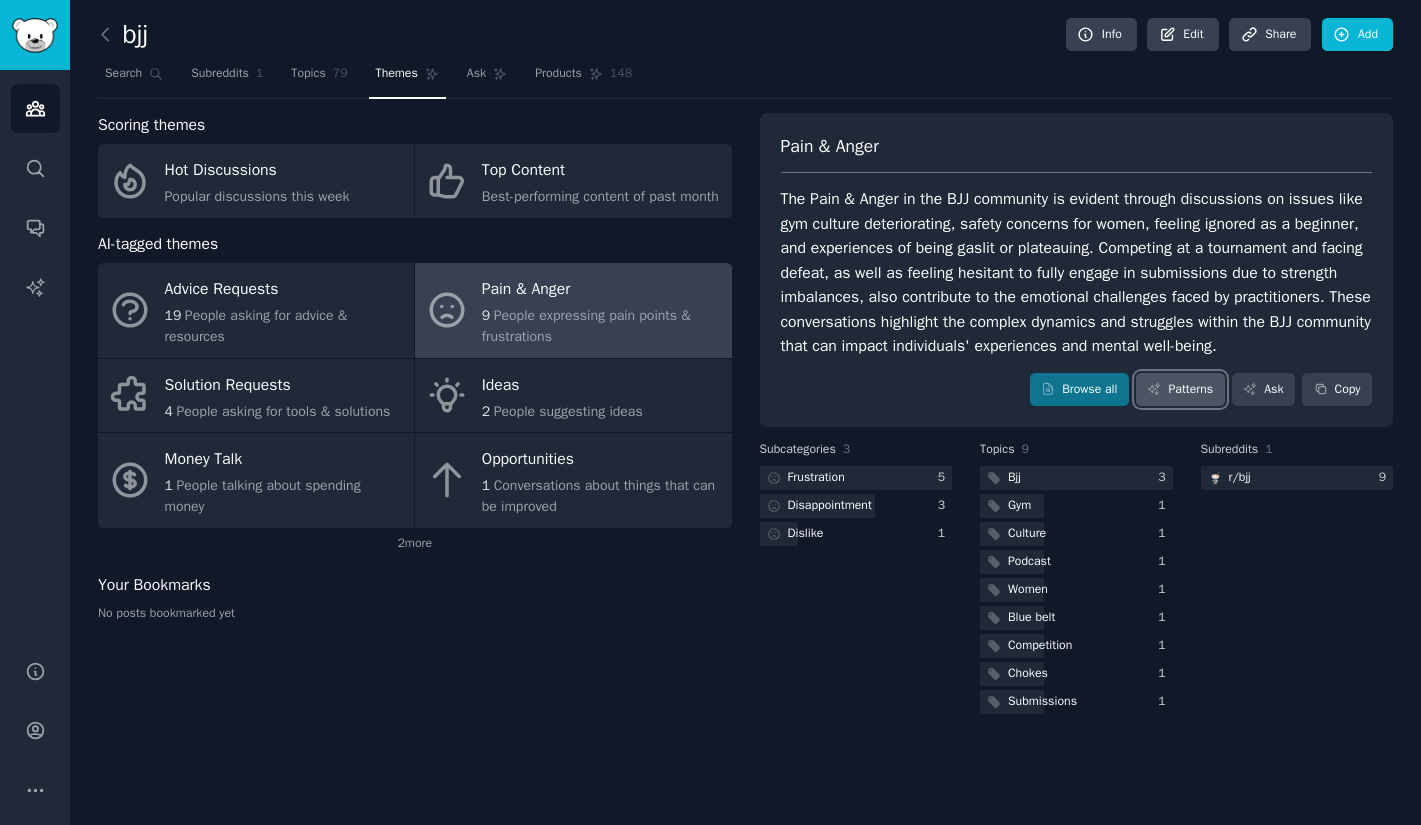 click on "Patterns" at bounding box center (1180, 390) 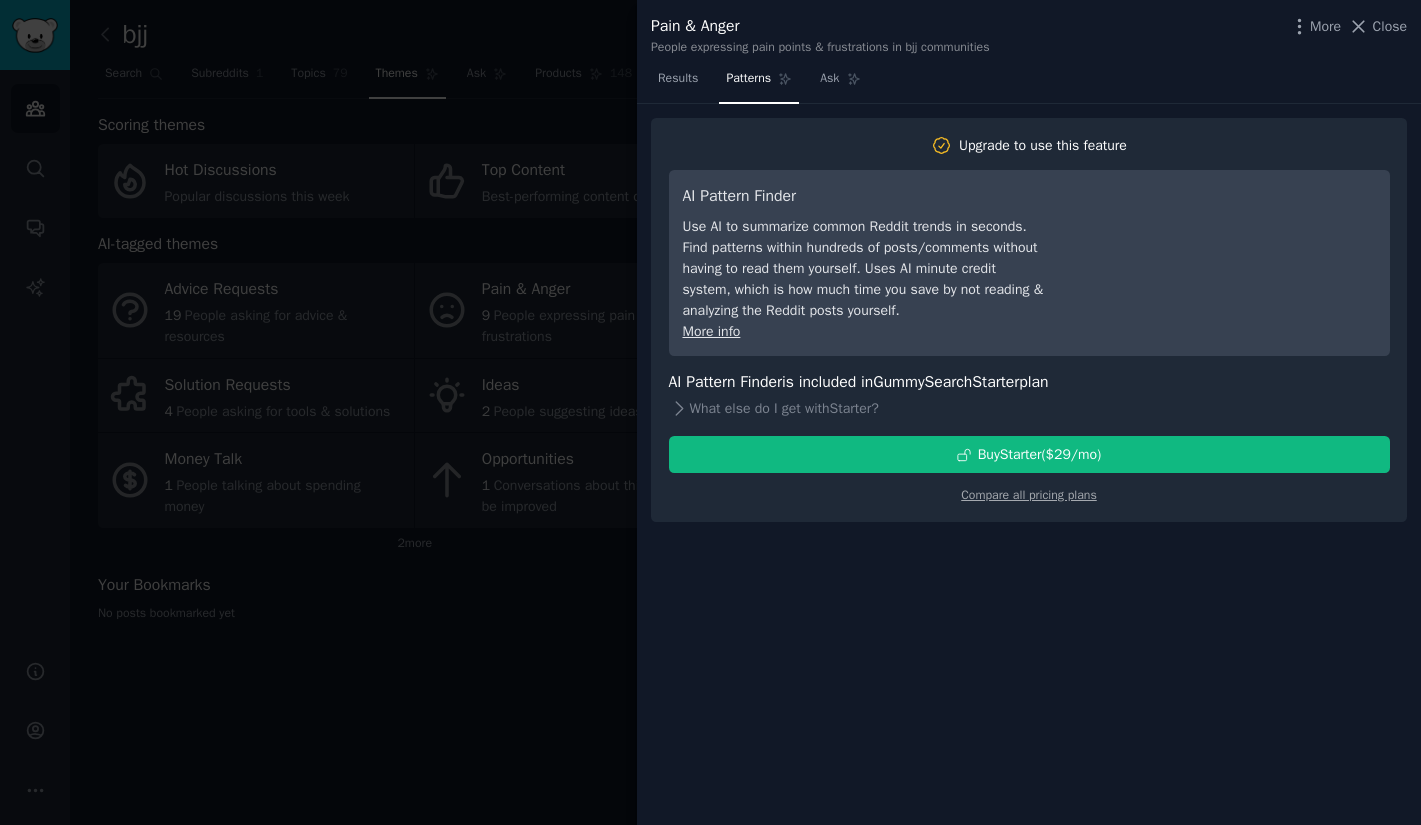 click at bounding box center (710, 412) 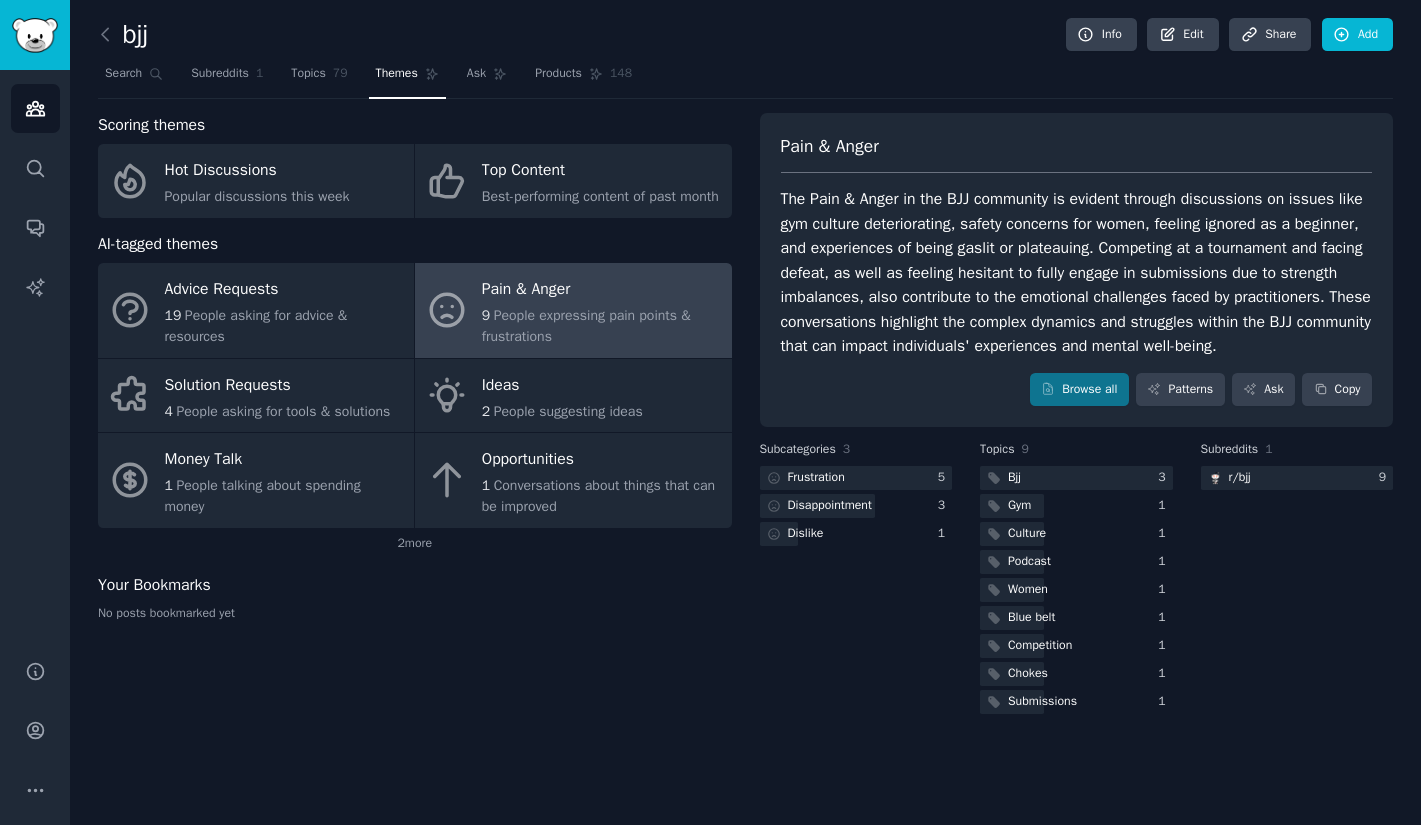 click on "9 People expressing pain points & frustrations" at bounding box center [601, 326] 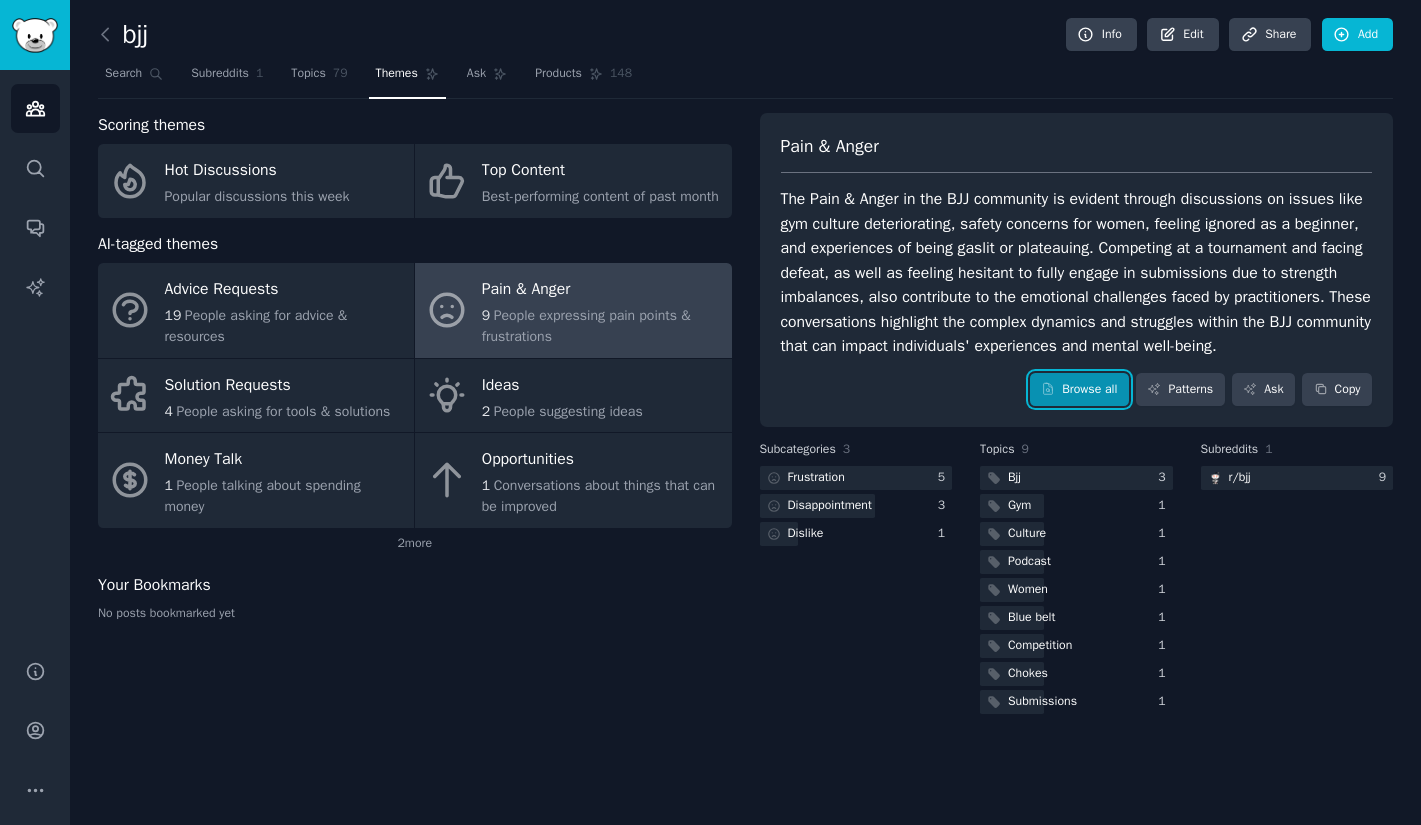 click on "Browse all" at bounding box center [1079, 390] 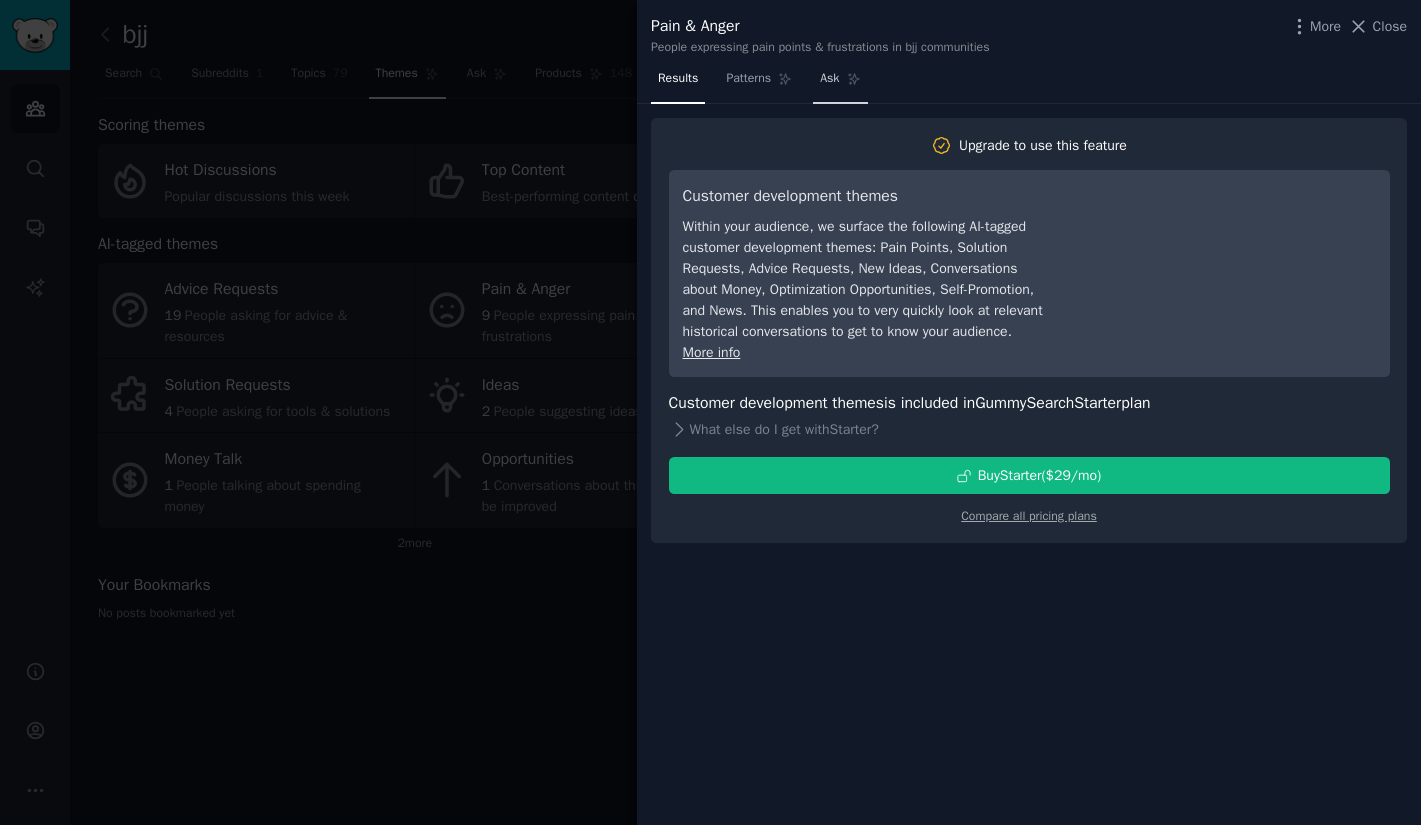 click on "Ask" at bounding box center [829, 79] 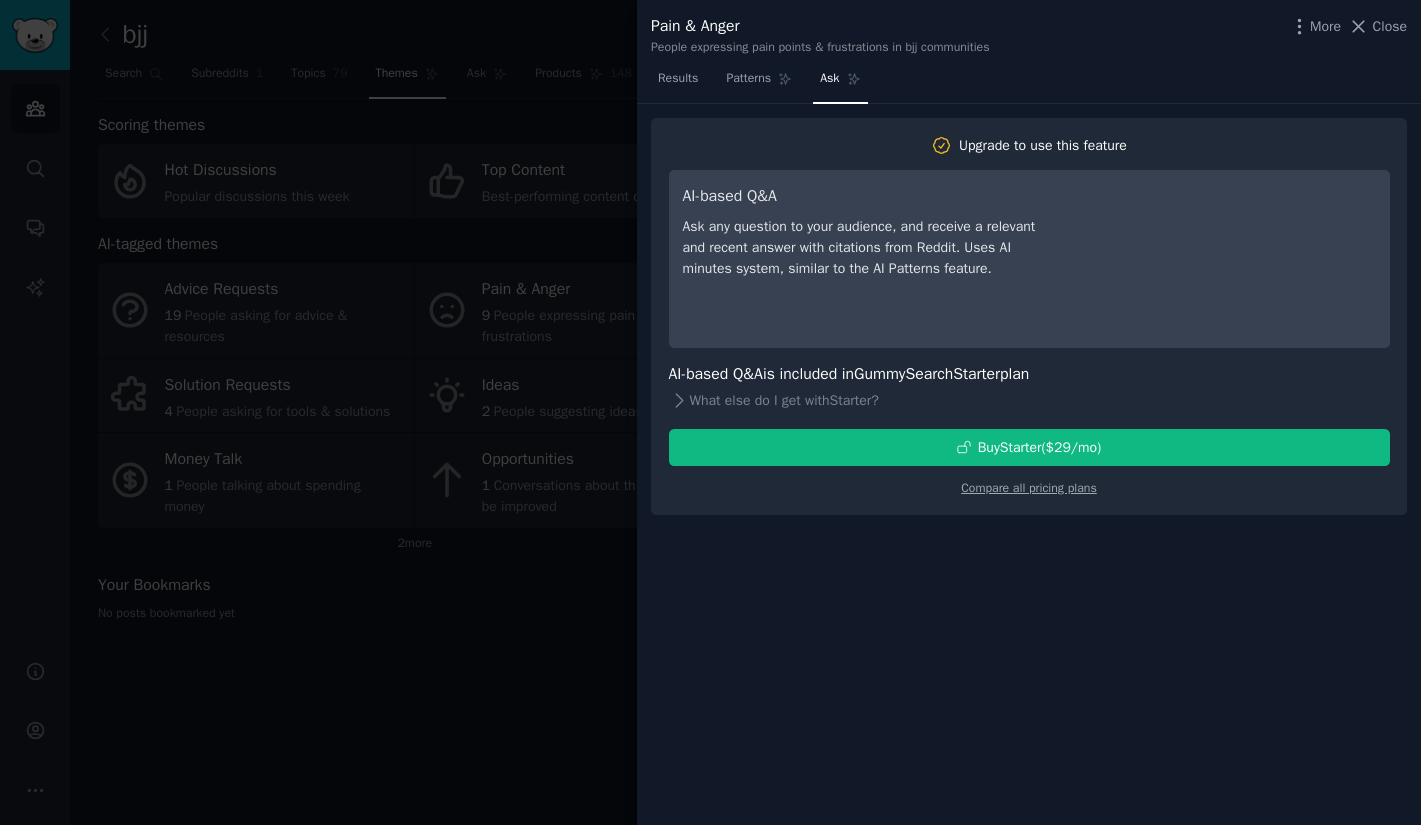 click at bounding box center [710, 412] 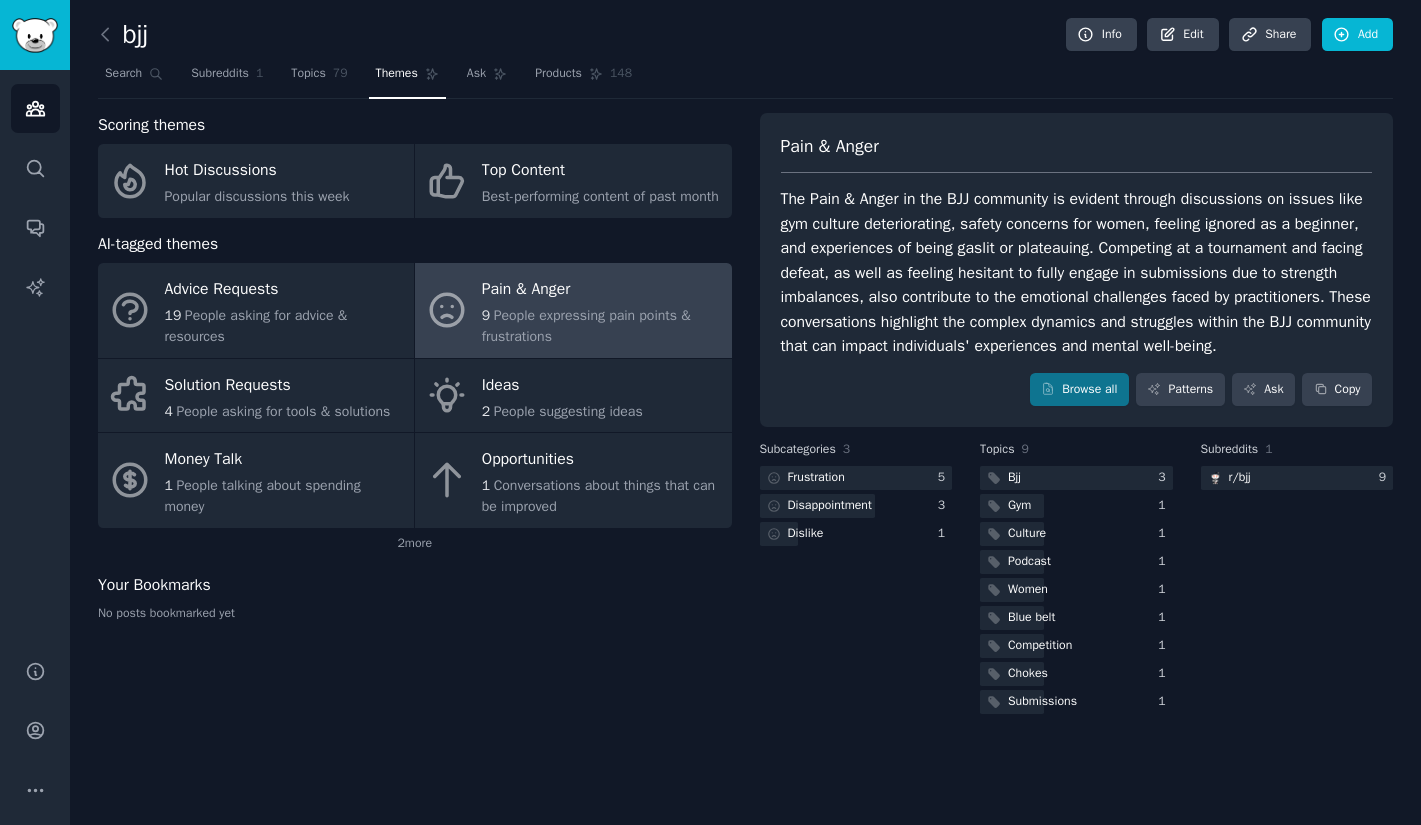 click on "Pain & Anger The Pain & Anger in the BJJ community is evident through discussions on issues like gym culture deteriorating, safety concerns for women, feeling ignored as a beginner, and experiences of being gaslit or plateauing. Competing at a tournament and facing defeat, as well as feeling hesitant to fully engage in submissions due to strength imbalances, also contribute to the emotional challenges faced by practitioners. These conversations highlight the complex dynamics and struggles within the BJJ community that can impact individuals' experiences and mental well-being. Browse all Patterns Ask Copy" at bounding box center (1077, 270) 